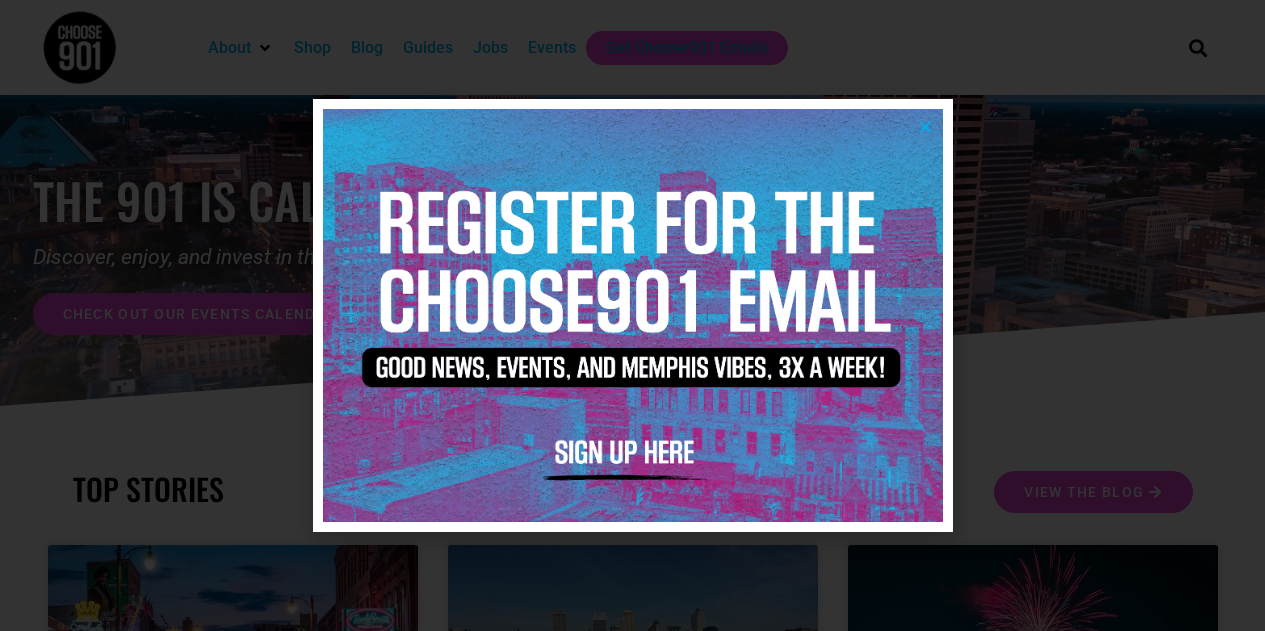 scroll, scrollTop: 0, scrollLeft: 0, axis: both 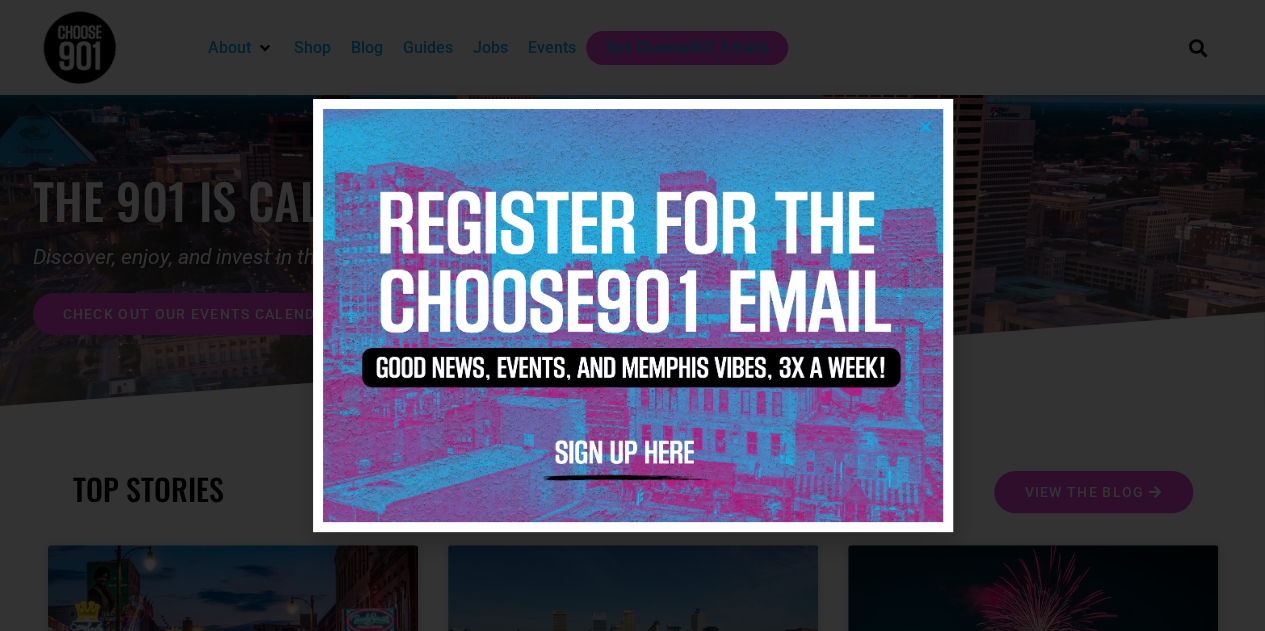 click at bounding box center (925, 126) 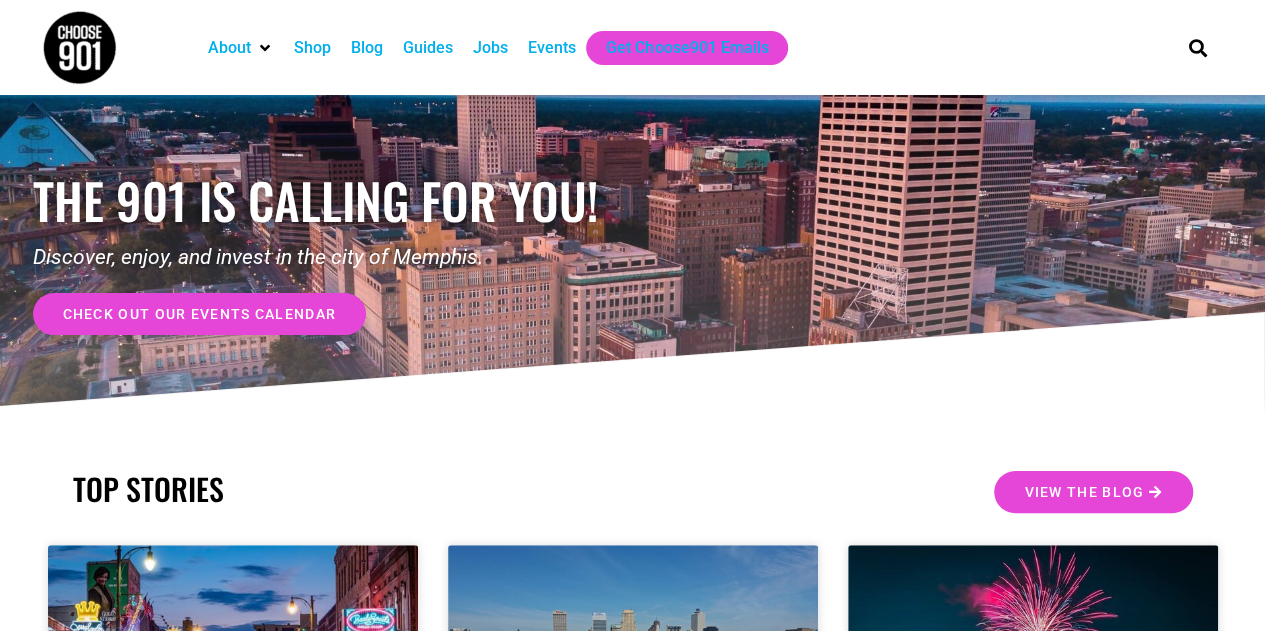 click on "Guides" at bounding box center [428, 48] 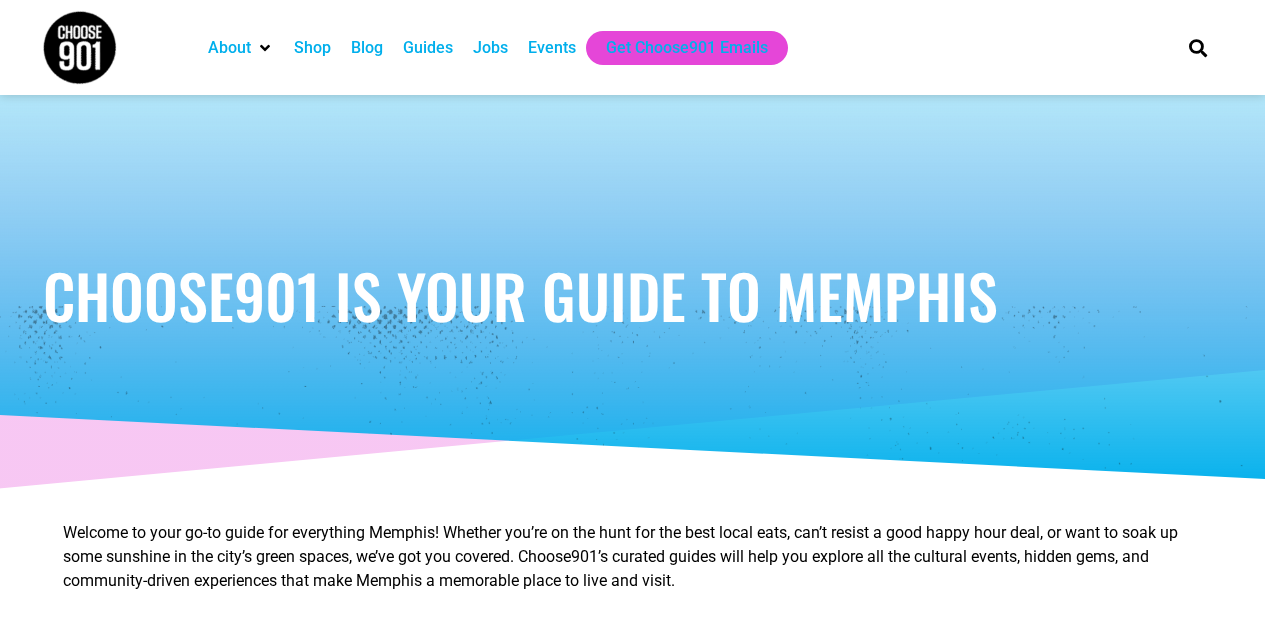 scroll, scrollTop: 0, scrollLeft: 0, axis: both 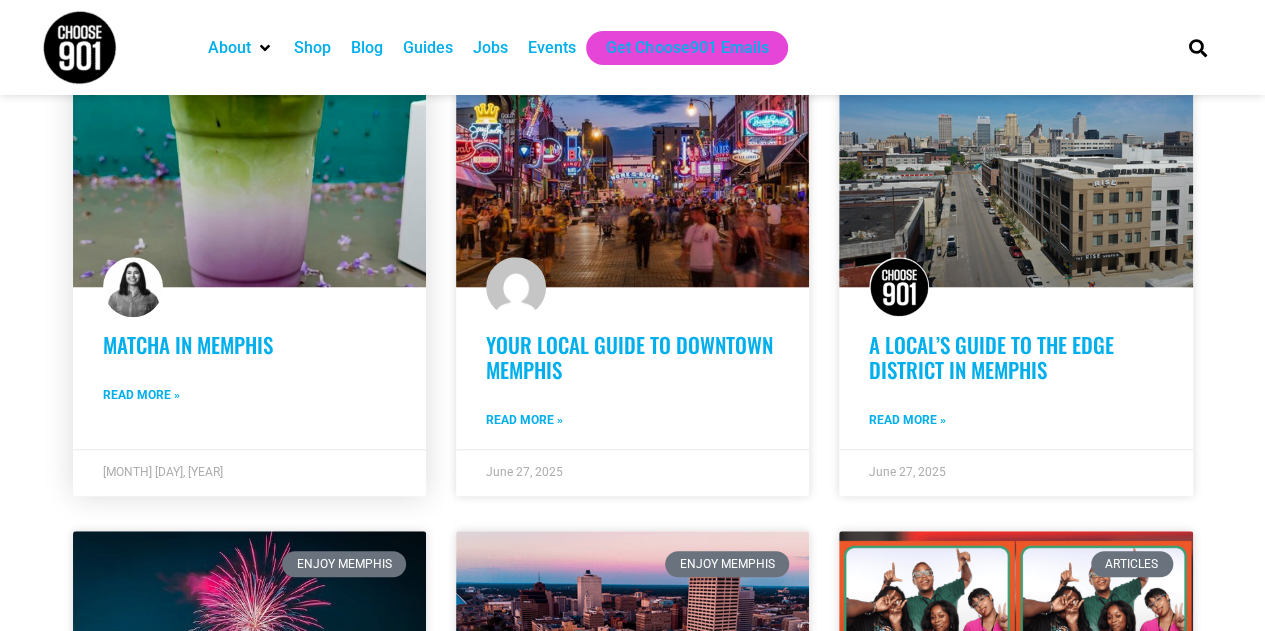 click on "Matcha in Memphis" at bounding box center (188, 344) 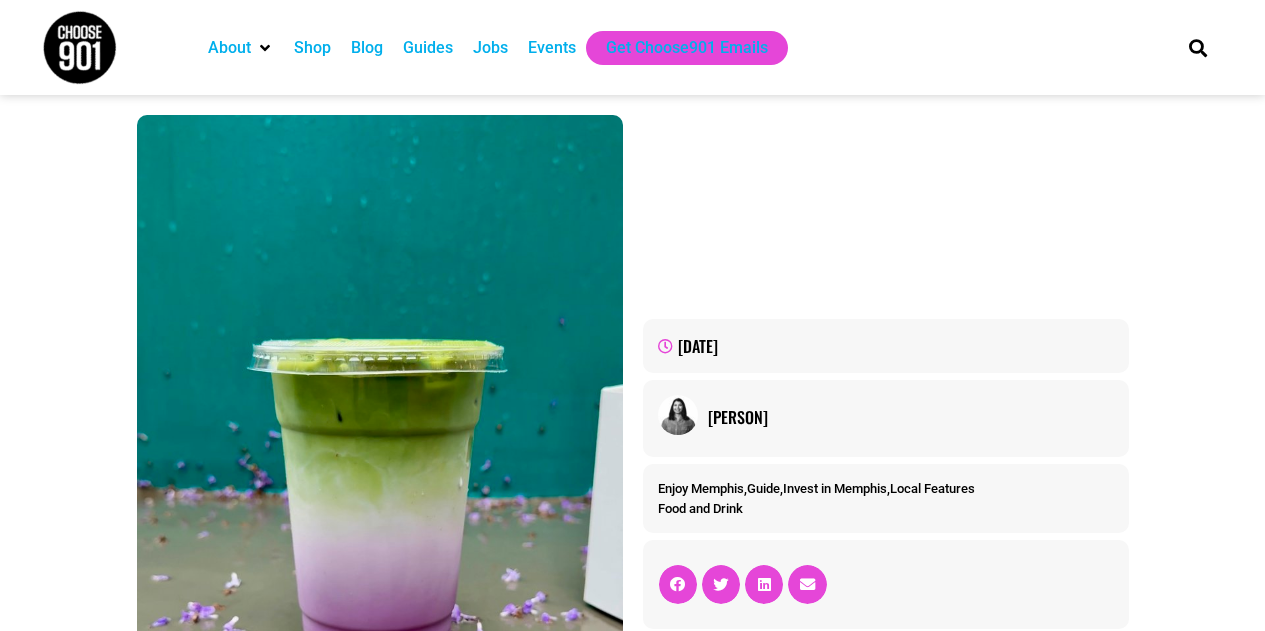 scroll, scrollTop: 0, scrollLeft: 0, axis: both 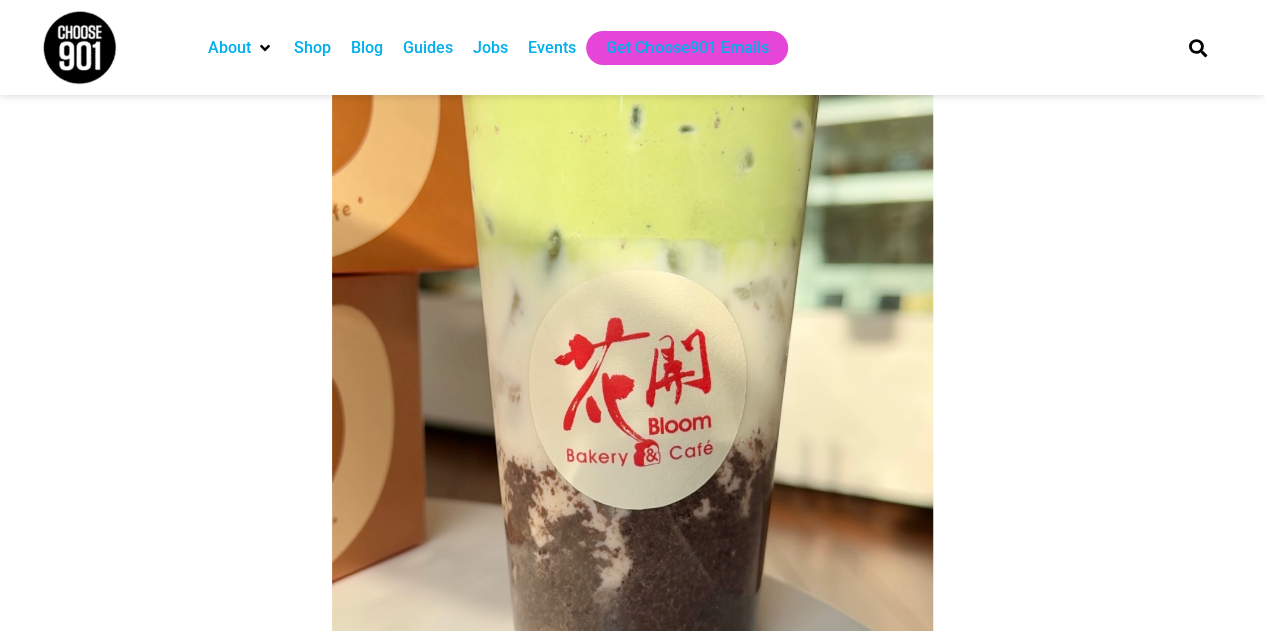 click on "Guides" at bounding box center (428, 48) 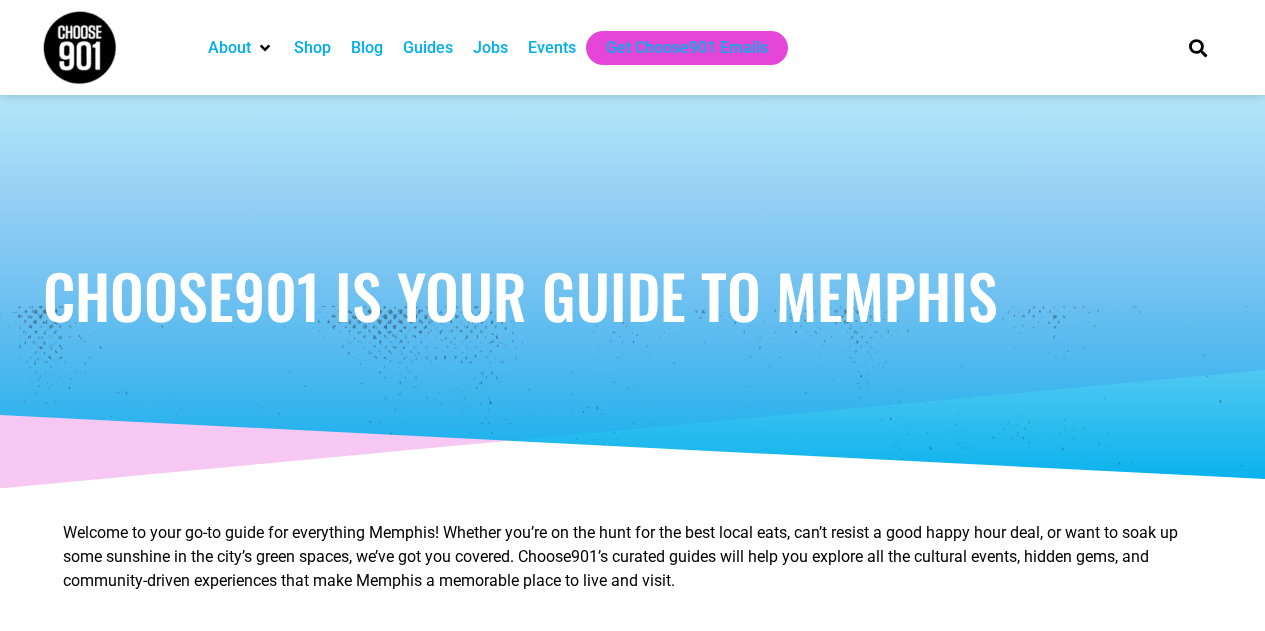 scroll, scrollTop: 0, scrollLeft: 0, axis: both 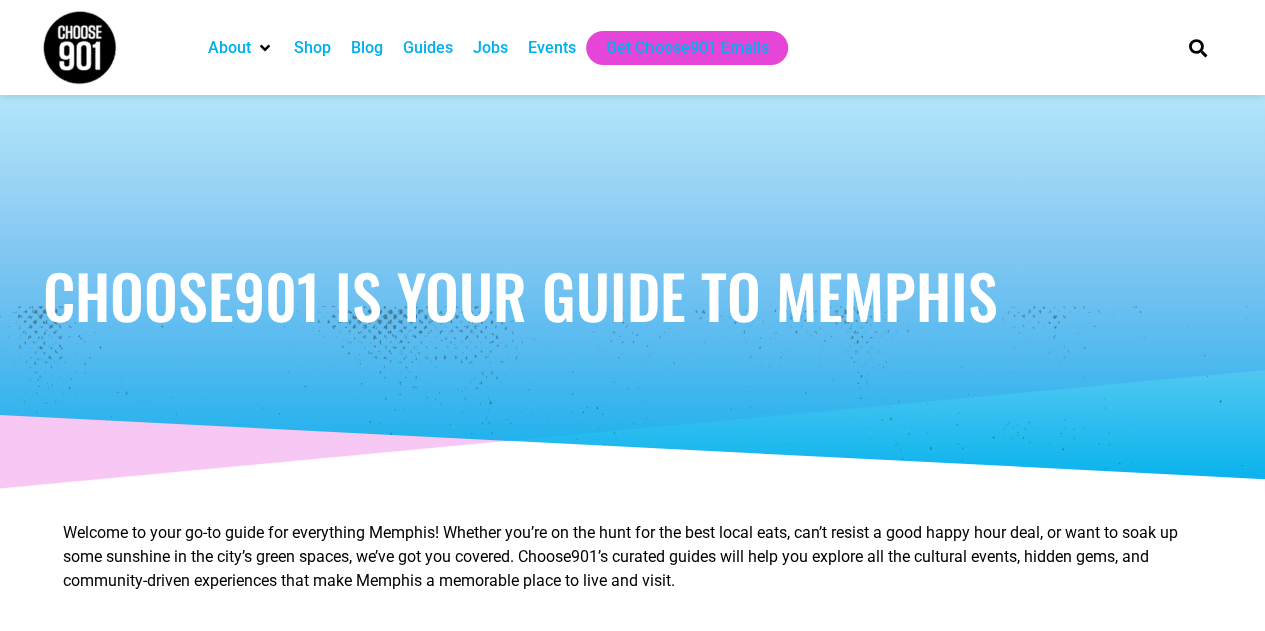 click on "Jobs" at bounding box center (490, 48) 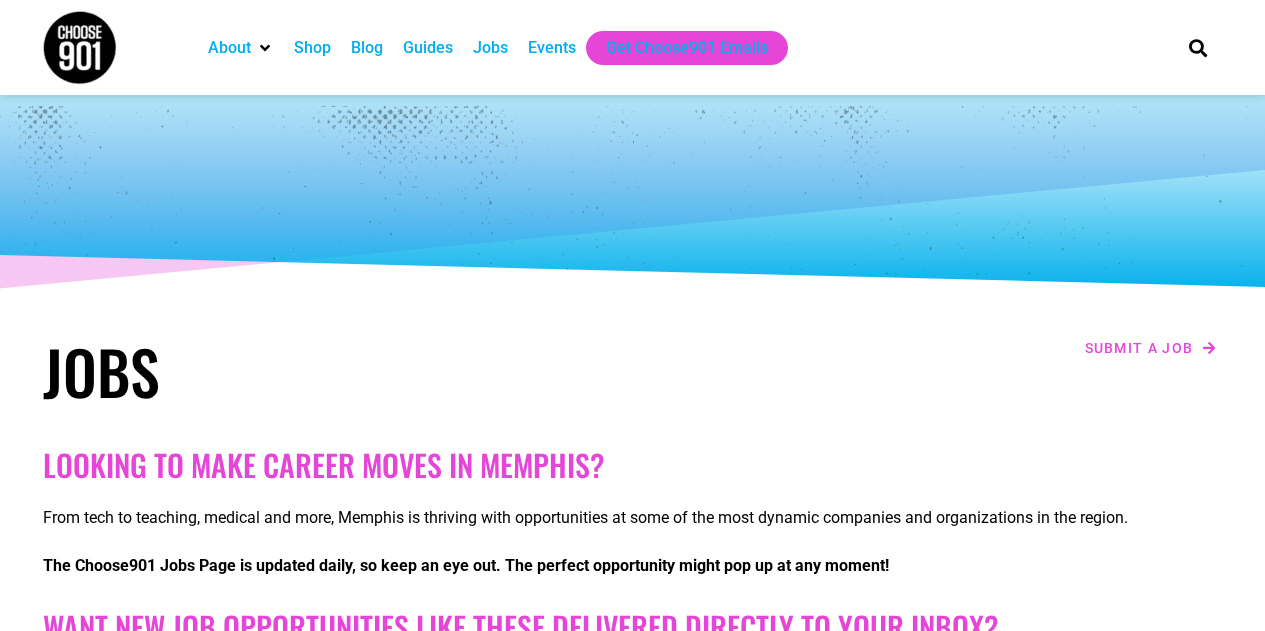 scroll, scrollTop: 0, scrollLeft: 0, axis: both 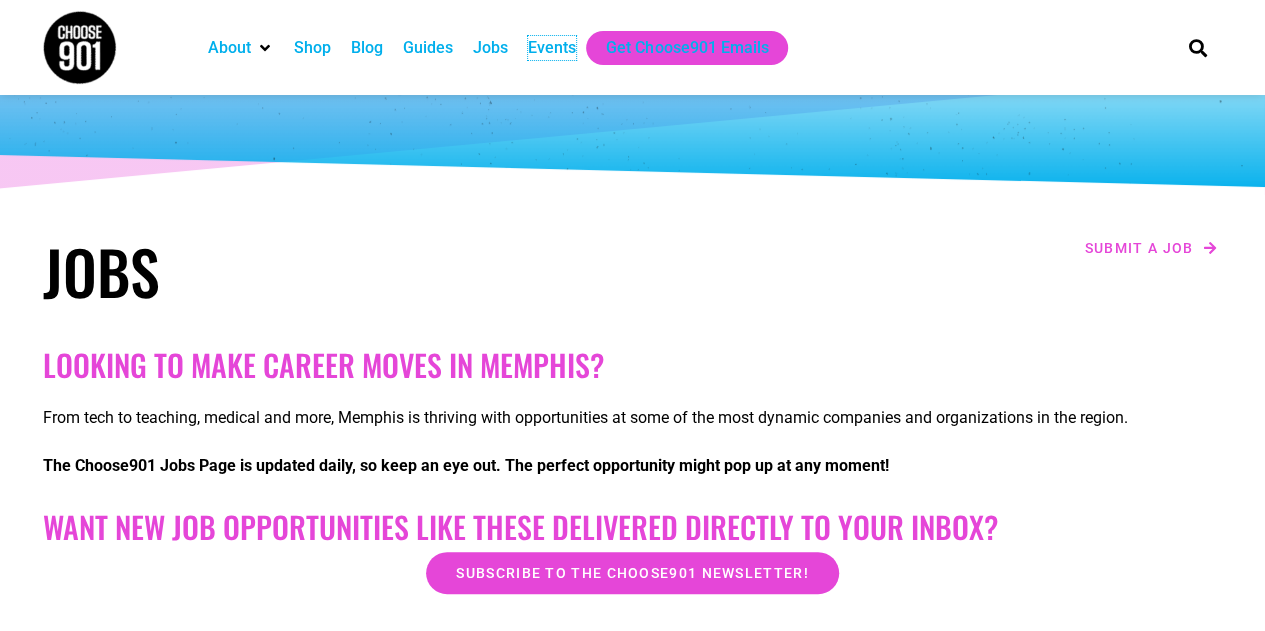 drag, startPoint x: 538, startPoint y: 46, endPoint x: 846, endPoint y: 133, distance: 320.05154 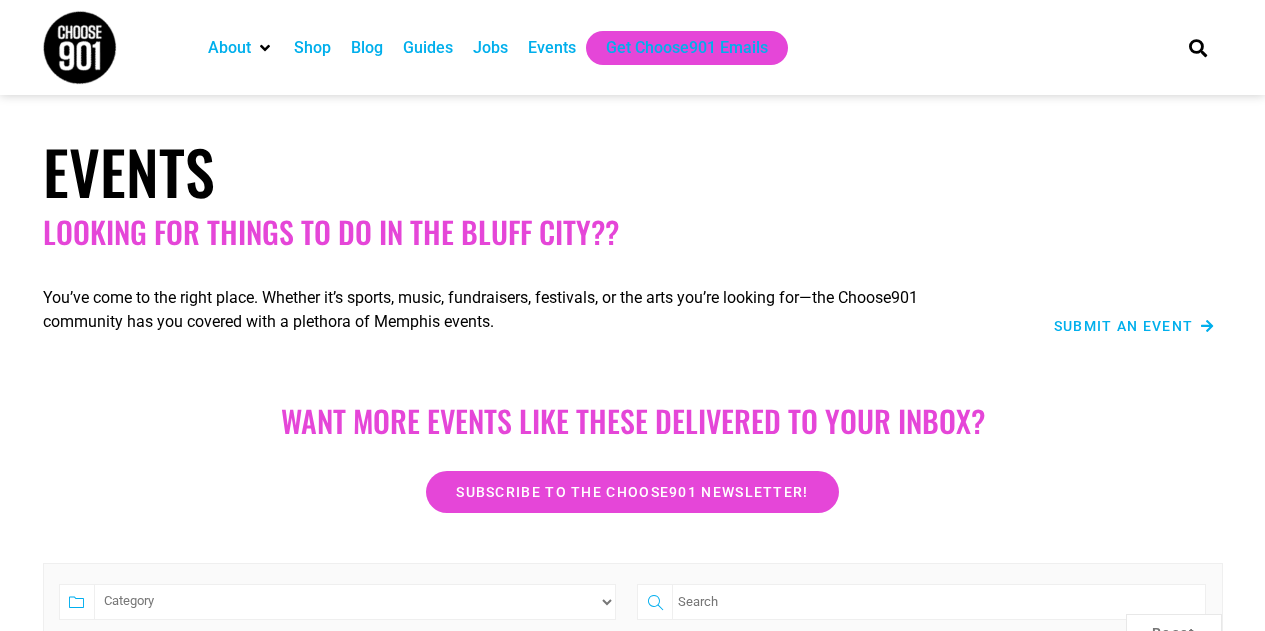 scroll, scrollTop: 0, scrollLeft: 0, axis: both 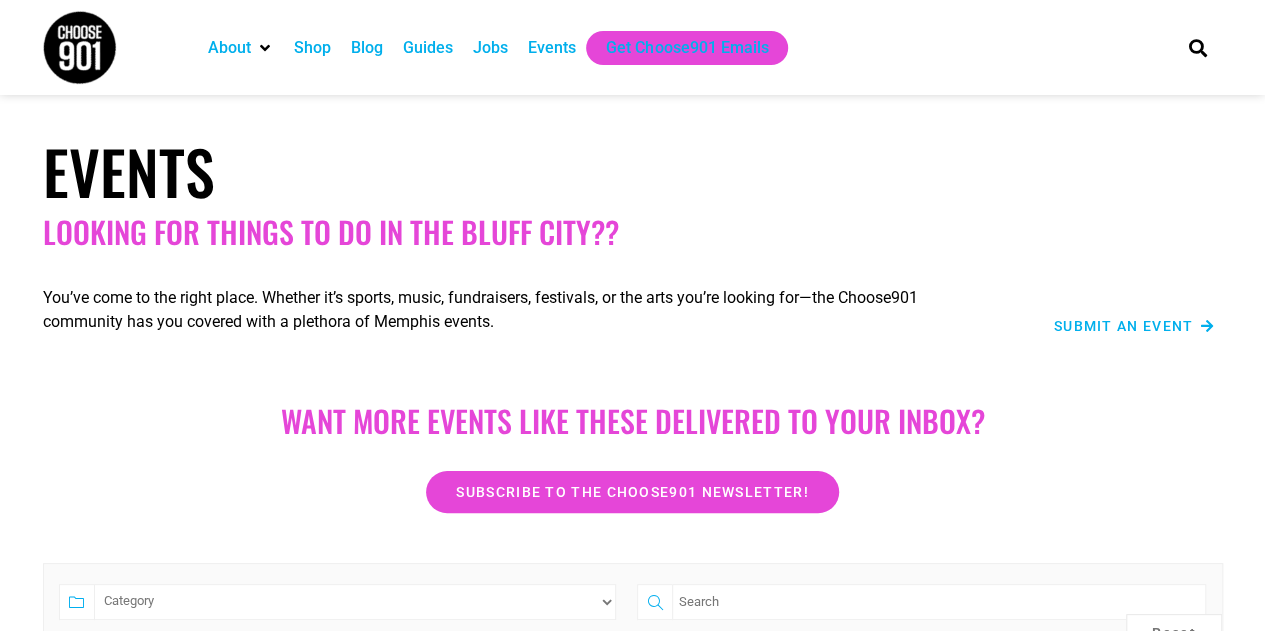 click on "Jobs" at bounding box center (490, 48) 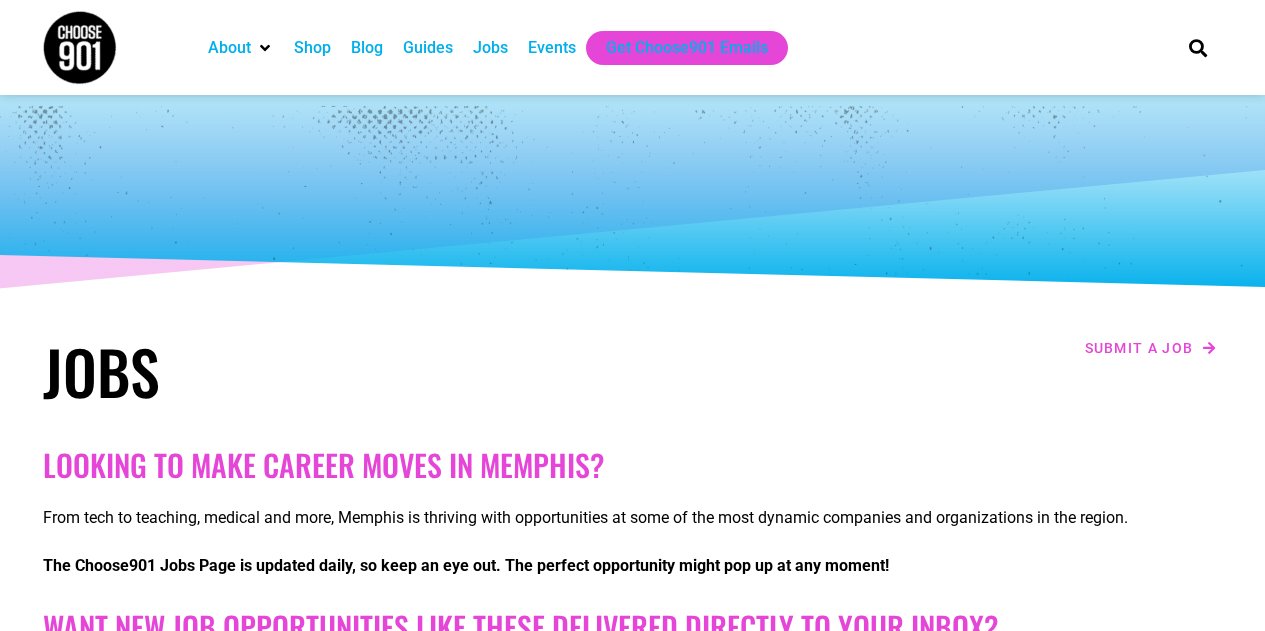 scroll, scrollTop: 0, scrollLeft: 0, axis: both 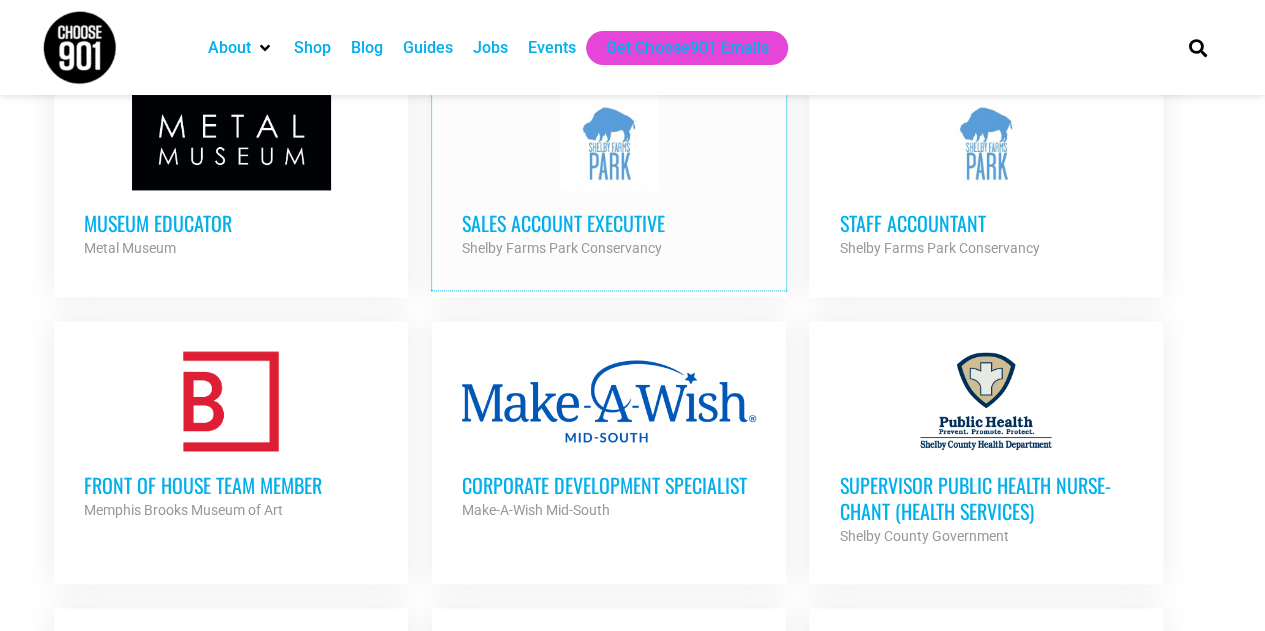 drag, startPoint x: 550, startPoint y: 257, endPoint x: 420, endPoint y: 167, distance: 158.11388 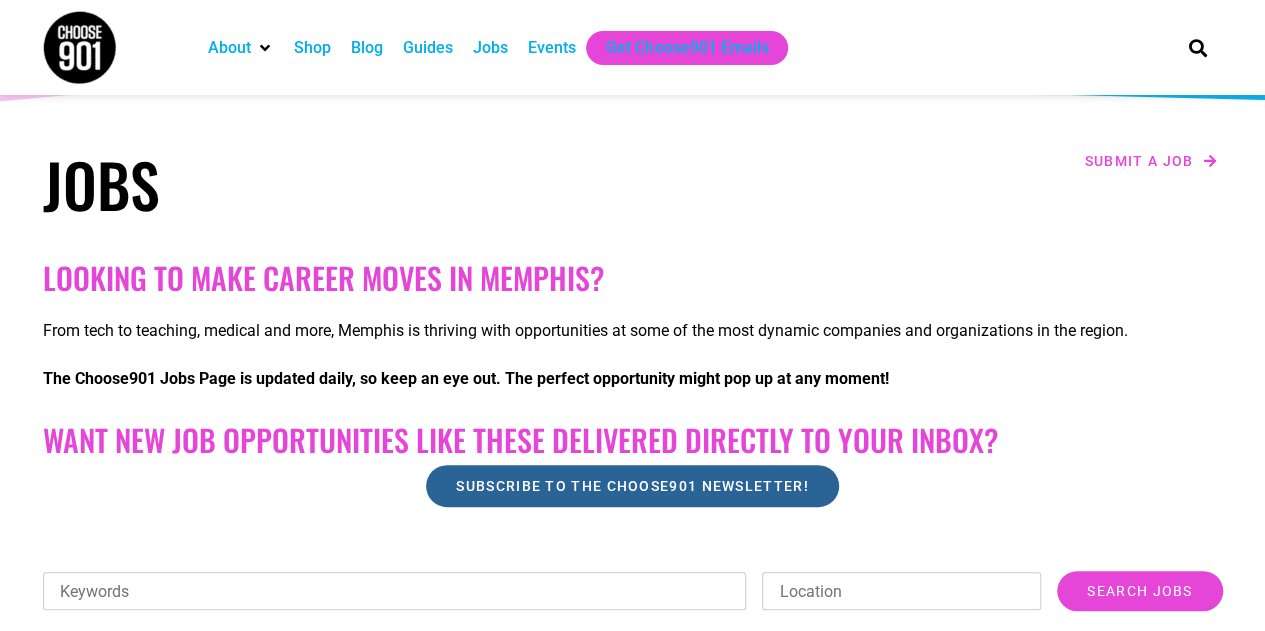 scroll, scrollTop: 0, scrollLeft: 0, axis: both 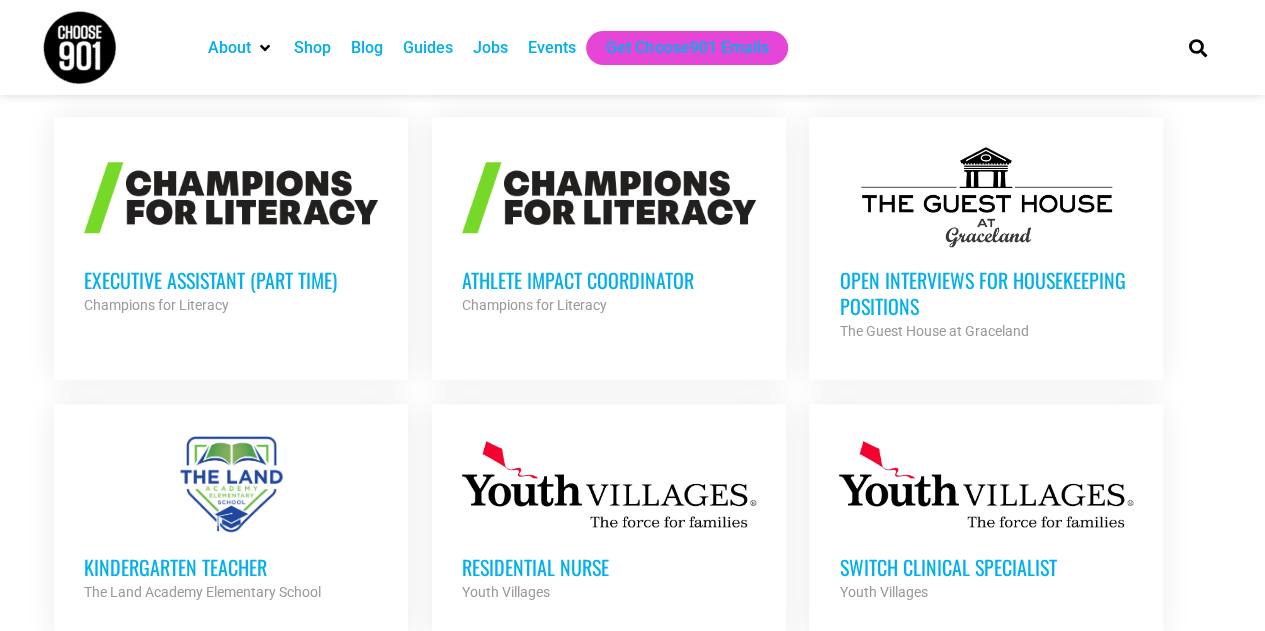 click at bounding box center (609, 197) 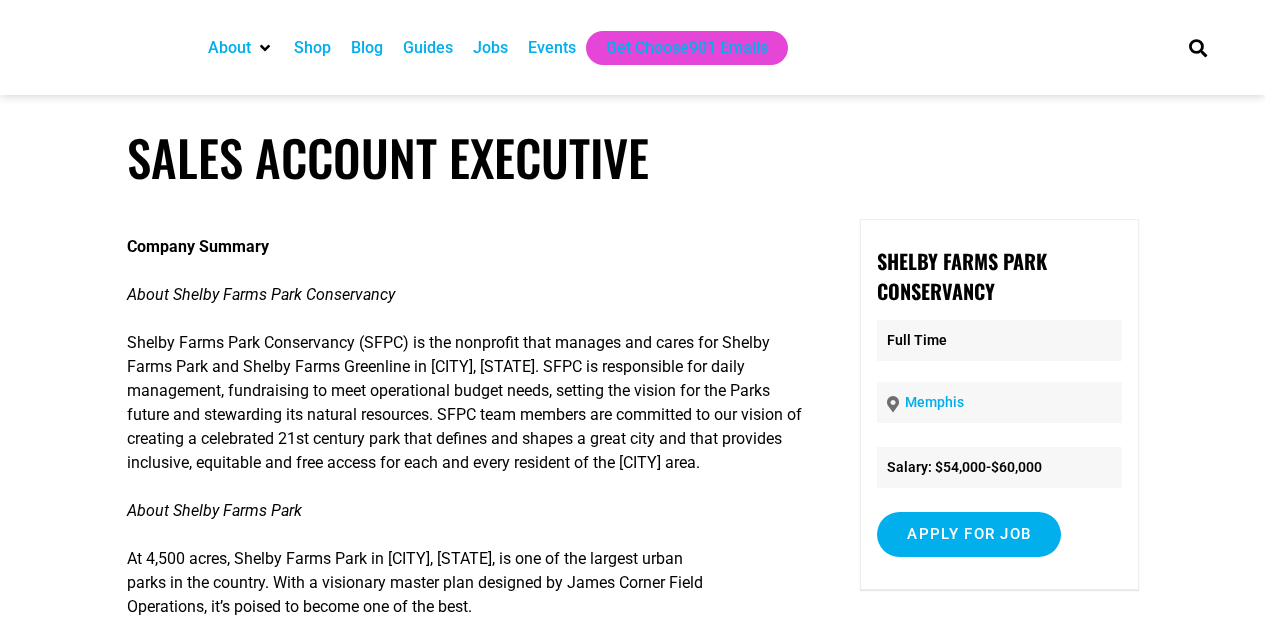 scroll, scrollTop: 0, scrollLeft: 0, axis: both 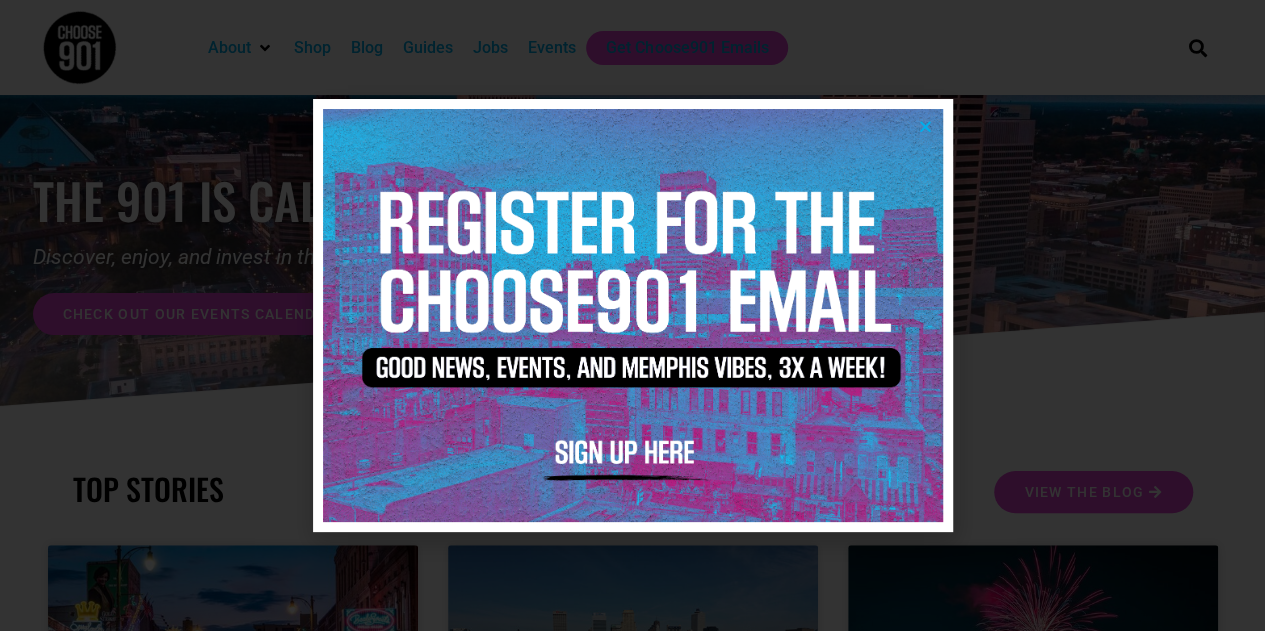 click at bounding box center (925, 126) 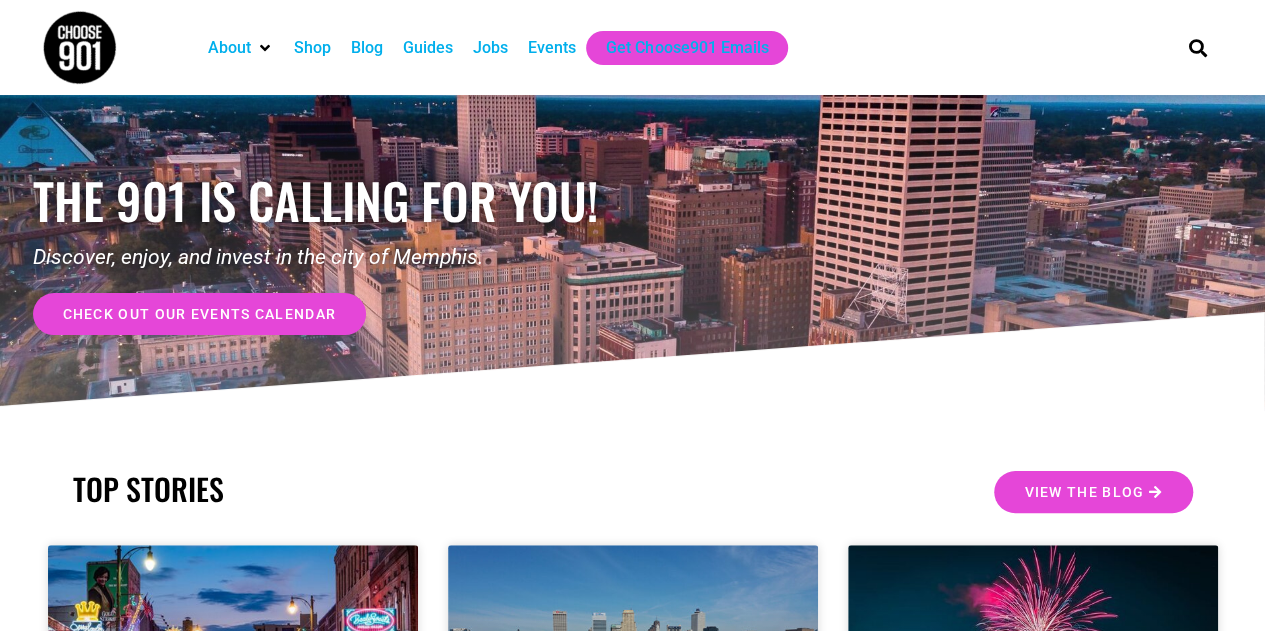 click on "Jobs" at bounding box center (490, 48) 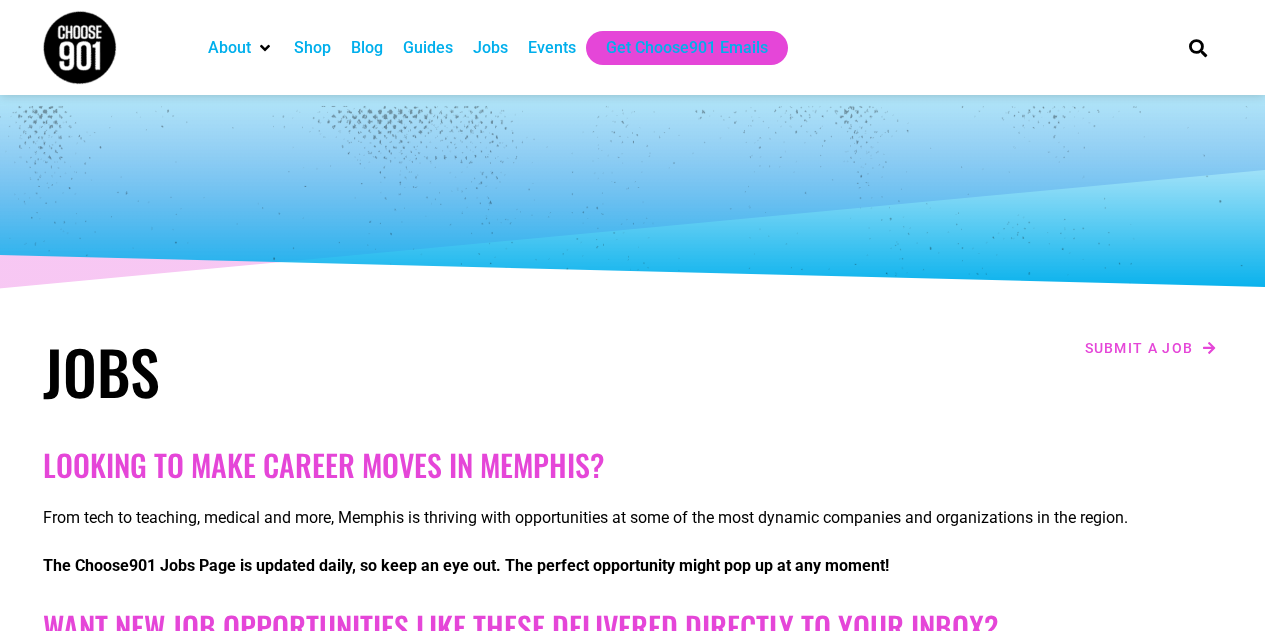 scroll, scrollTop: 0, scrollLeft: 0, axis: both 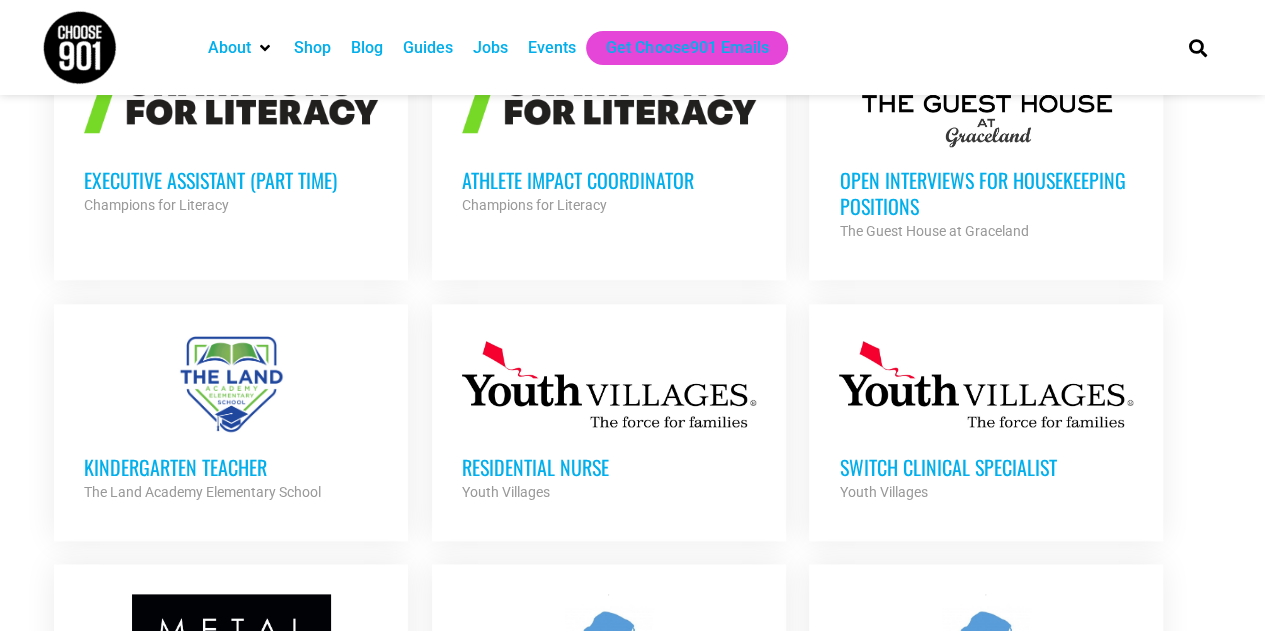 click on "Athlete Impact Coordinator" at bounding box center [609, 180] 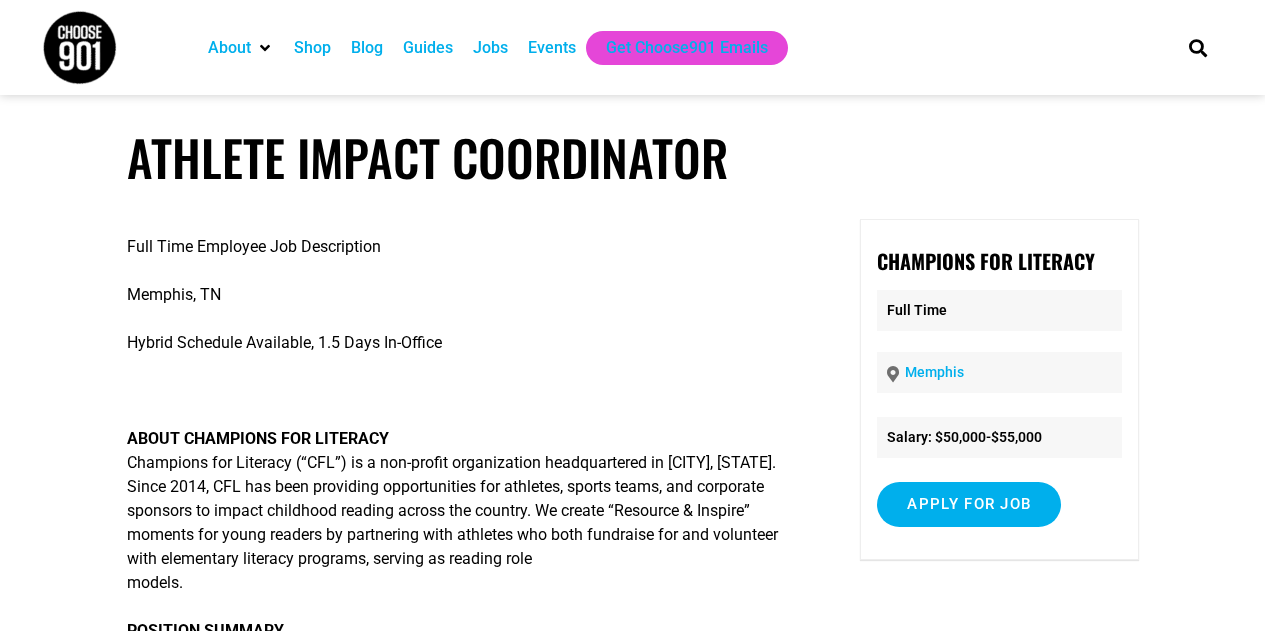 scroll, scrollTop: 0, scrollLeft: 0, axis: both 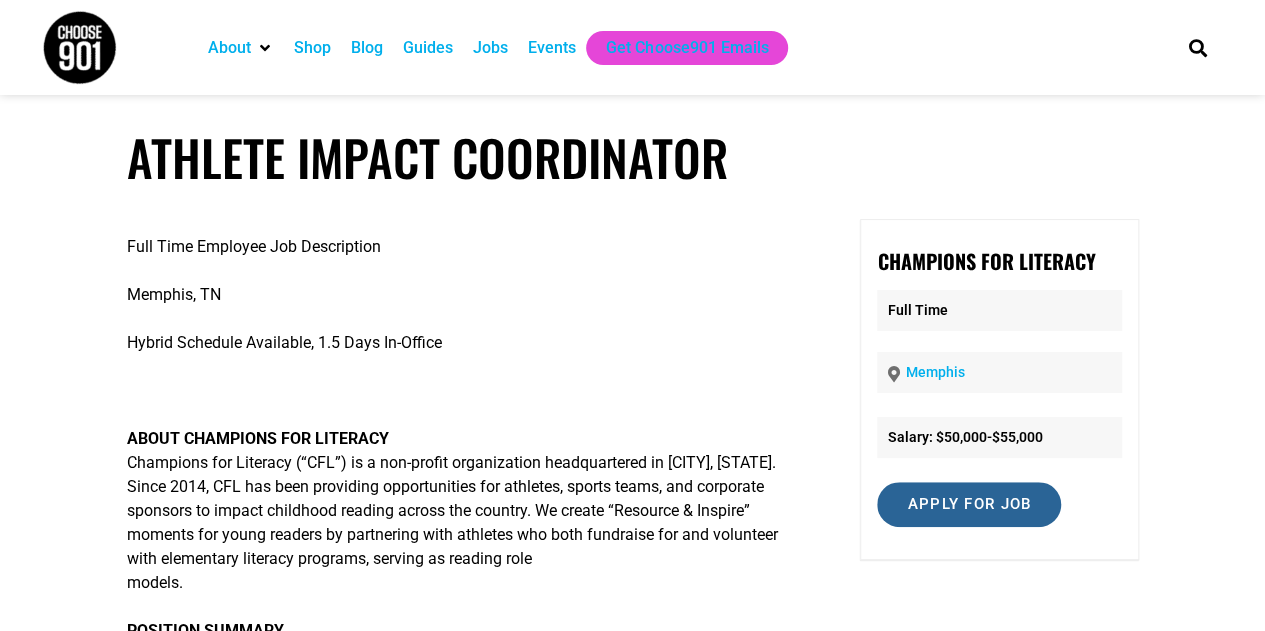 click on "Apply for job" at bounding box center [969, 504] 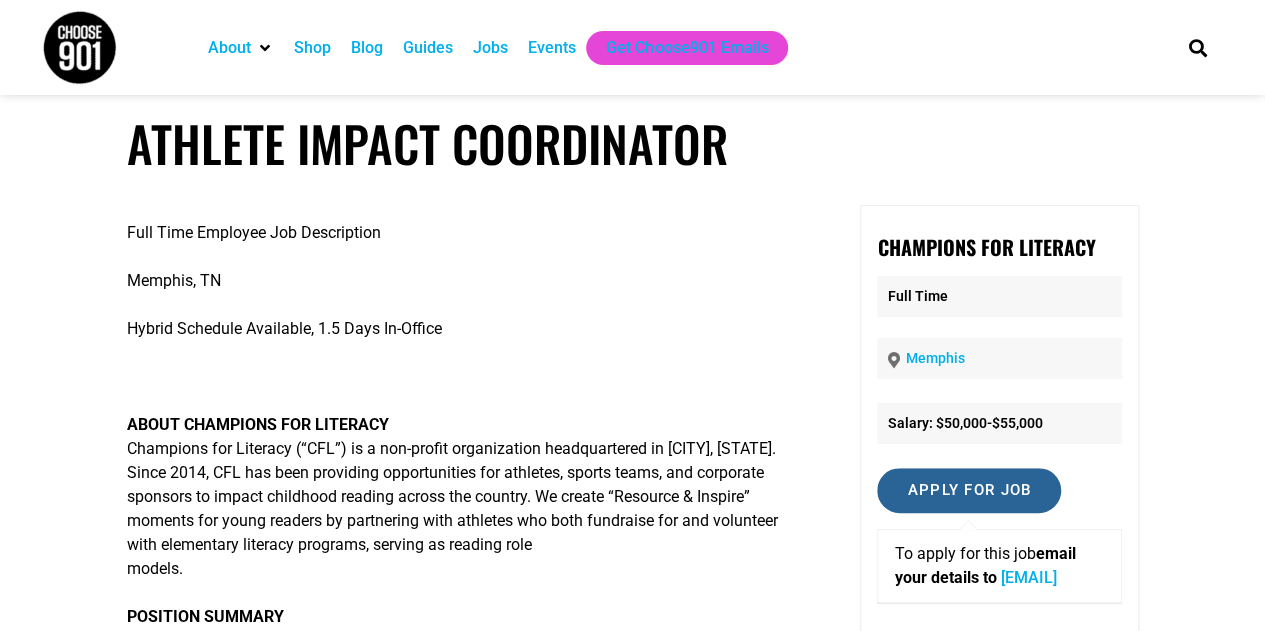 scroll, scrollTop: 114, scrollLeft: 0, axis: vertical 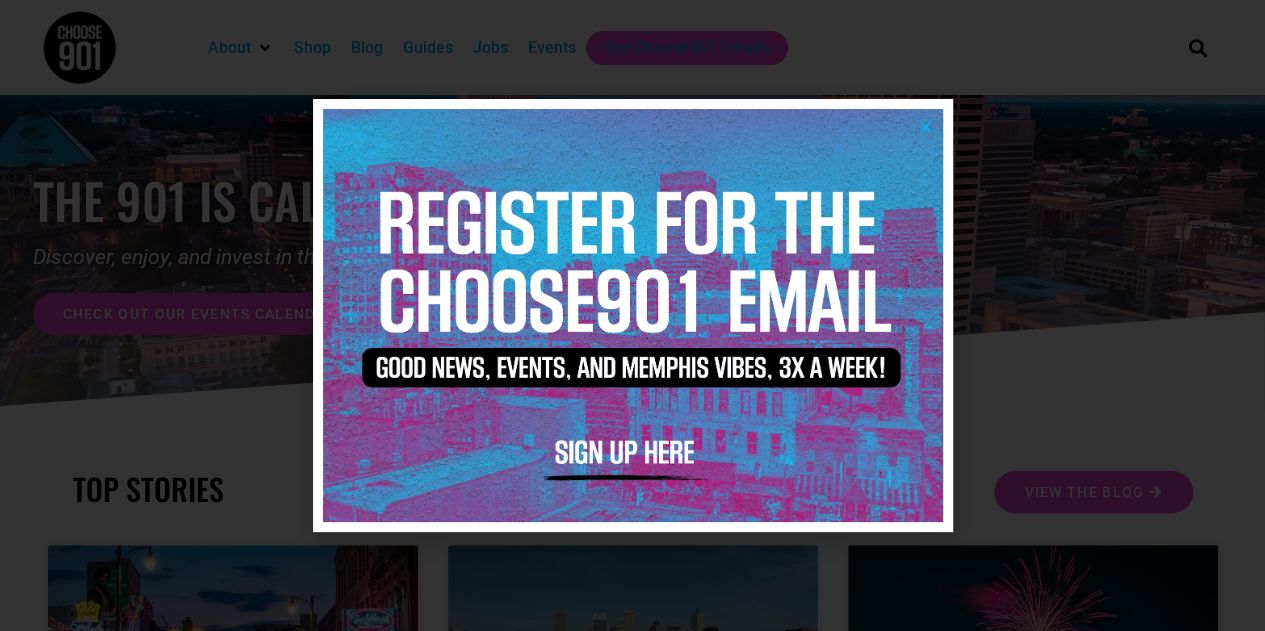 click at bounding box center [925, 126] 